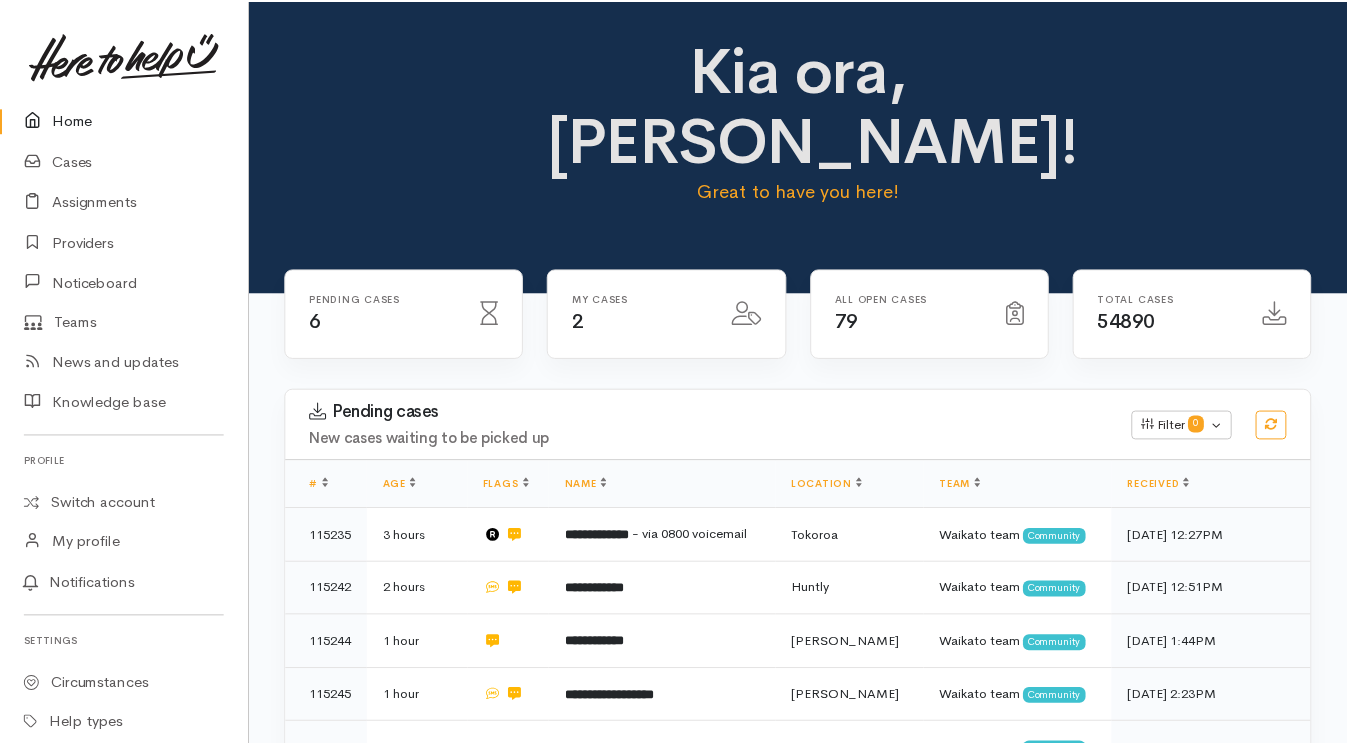 scroll, scrollTop: 260, scrollLeft: 0, axis: vertical 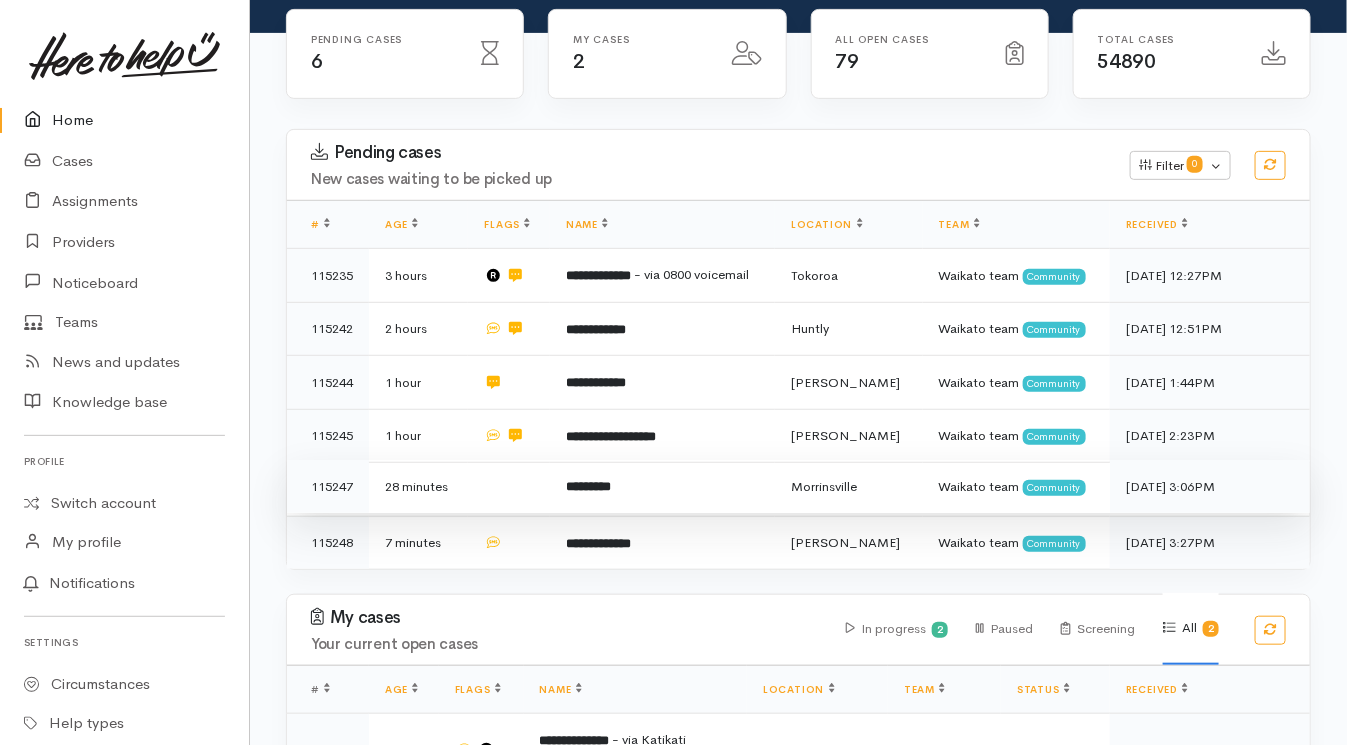click at bounding box center [509, 487] 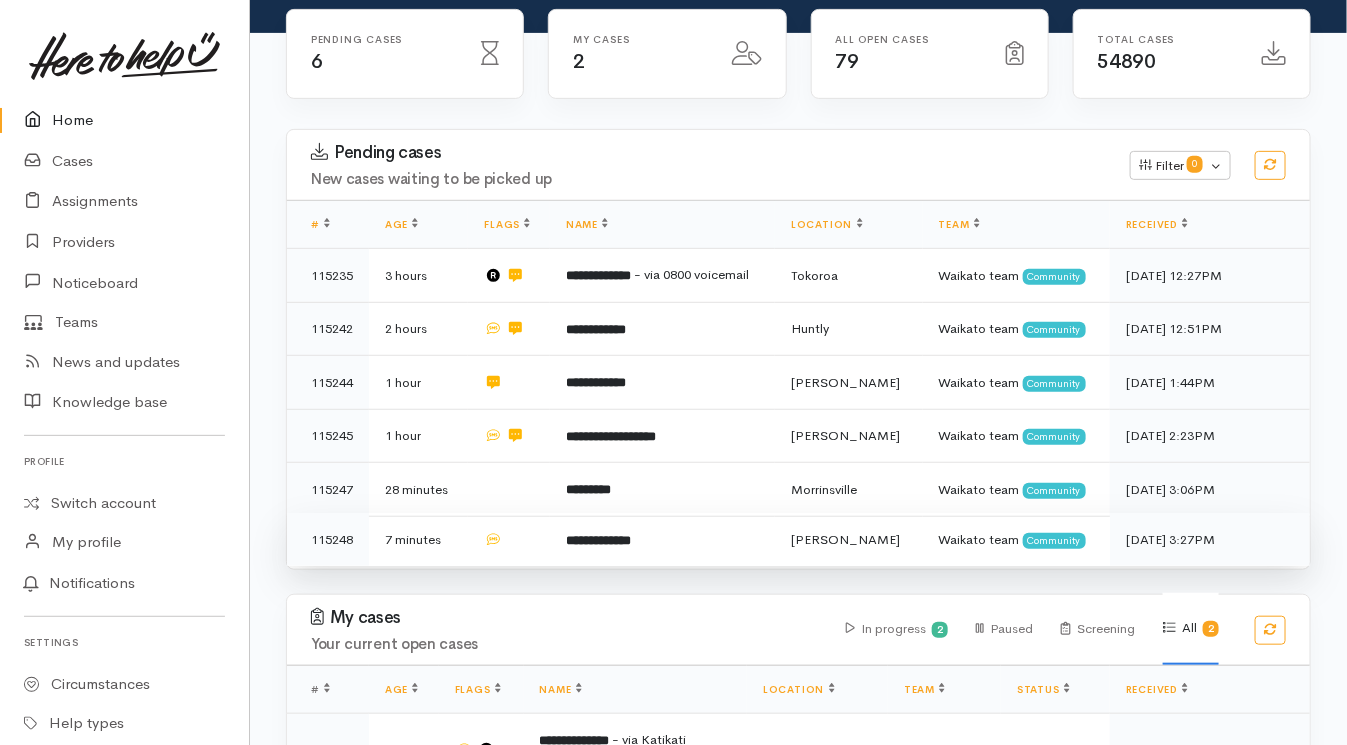 click at bounding box center [509, 539] 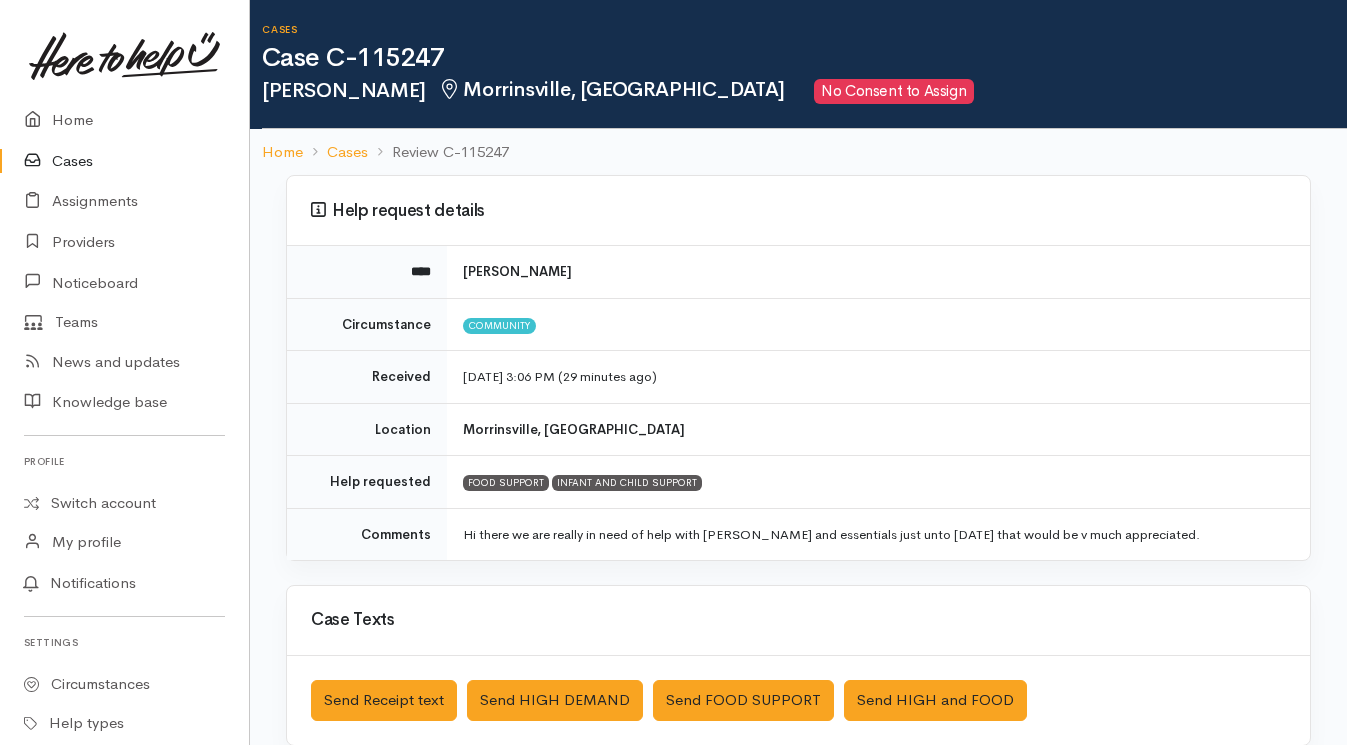scroll, scrollTop: 0, scrollLeft: 0, axis: both 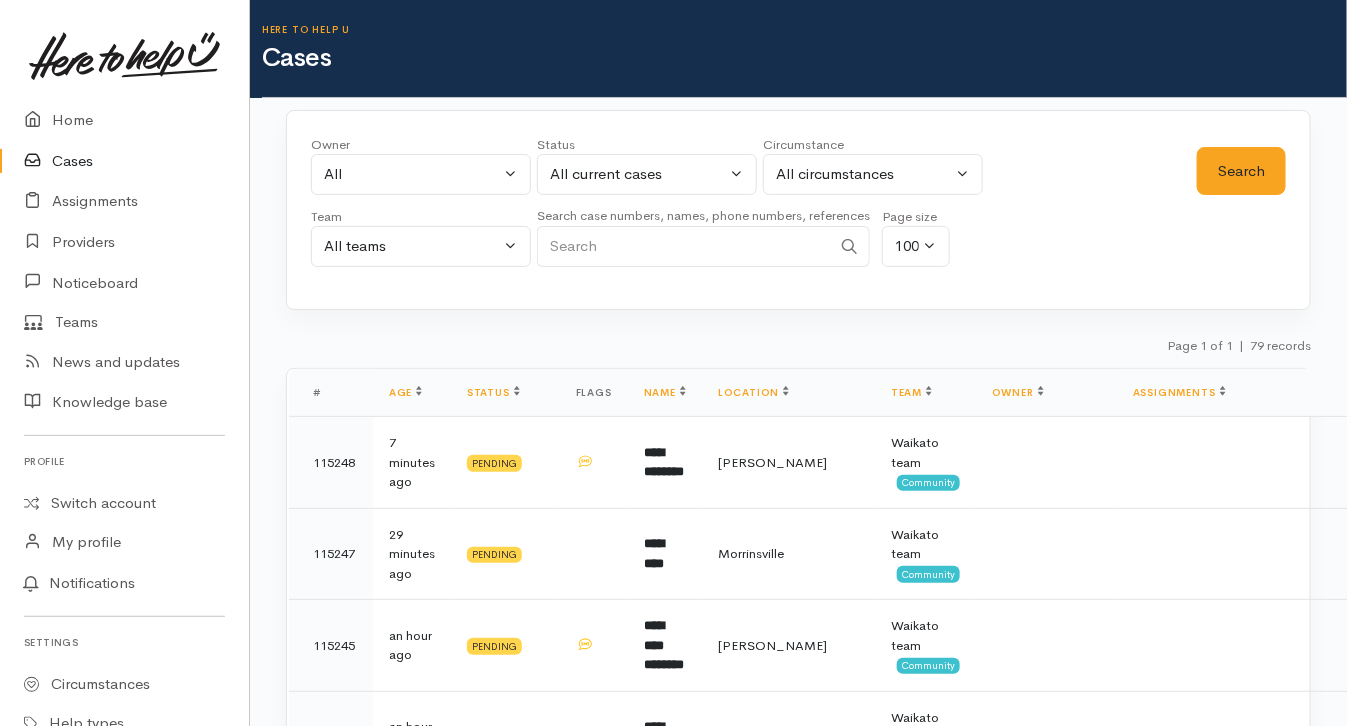 click on "Cases" at bounding box center [124, 161] 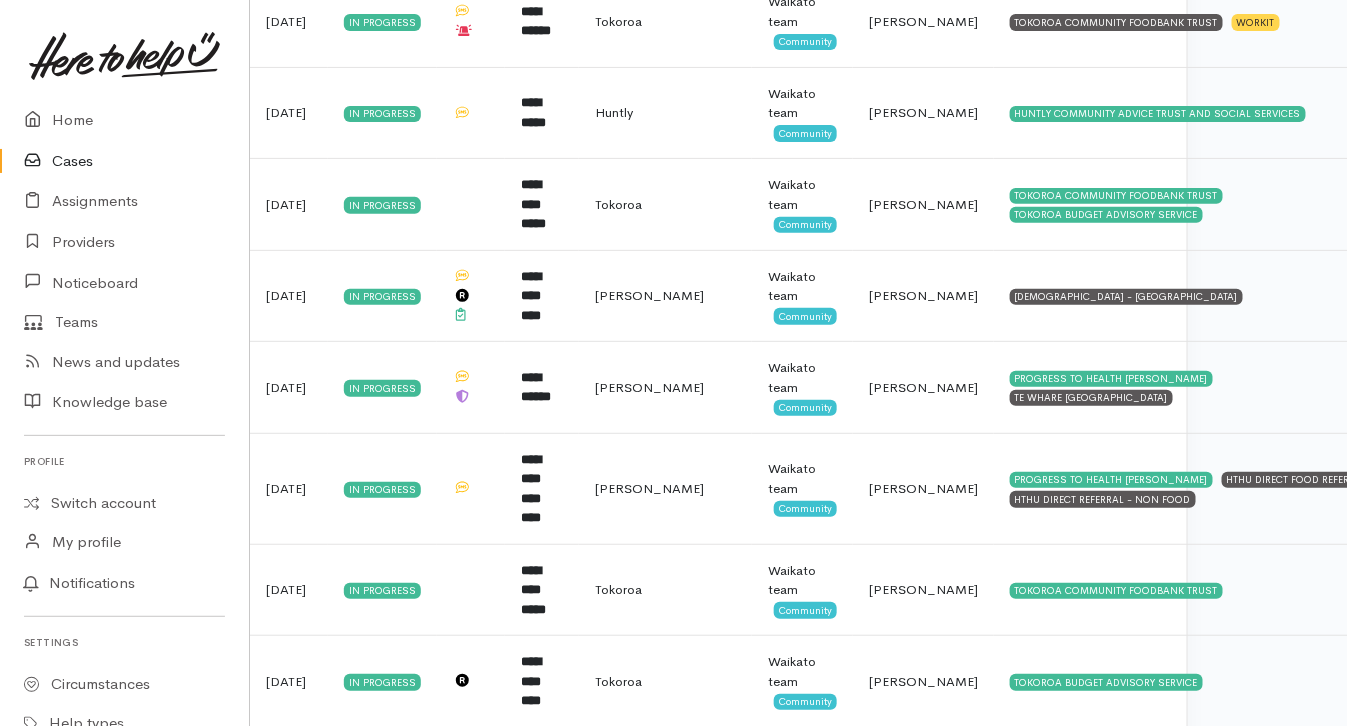 scroll, scrollTop: 5540, scrollLeft: 123, axis: both 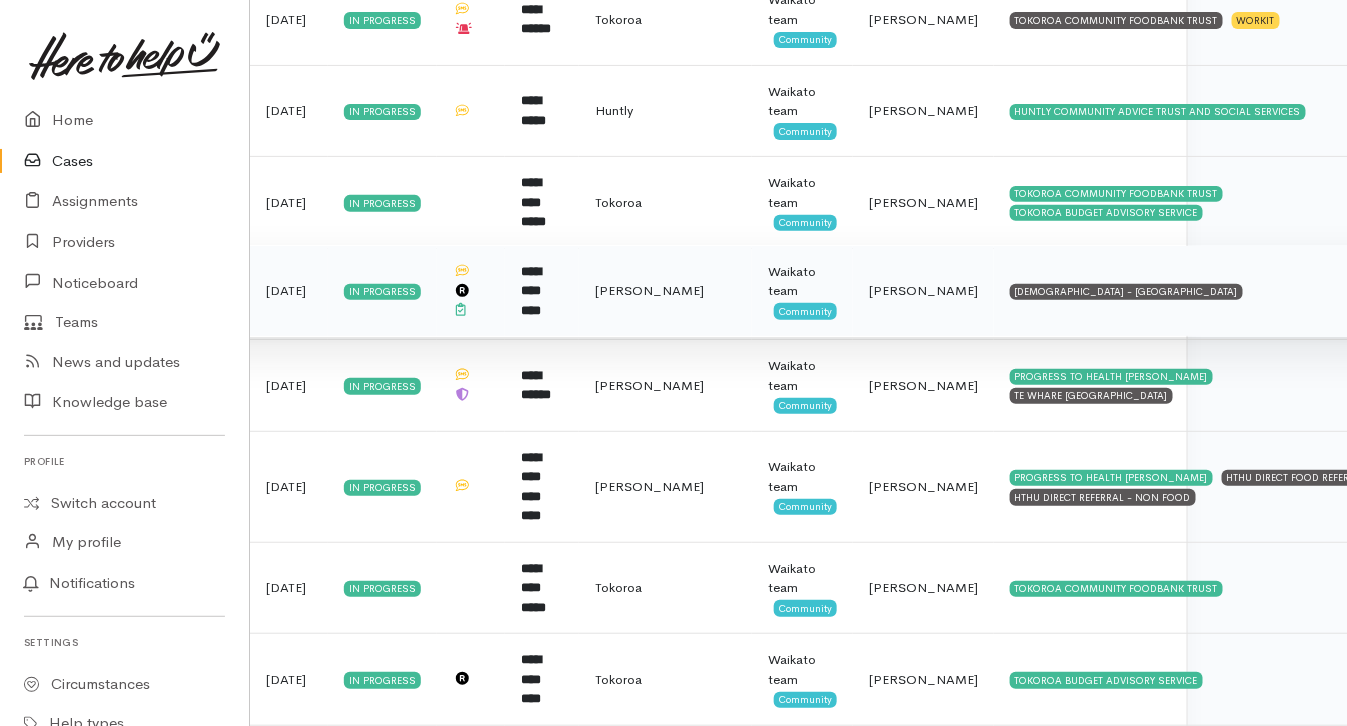 click on "[DEMOGRAPHIC_DATA] - [GEOGRAPHIC_DATA]" at bounding box center [1202, 291] 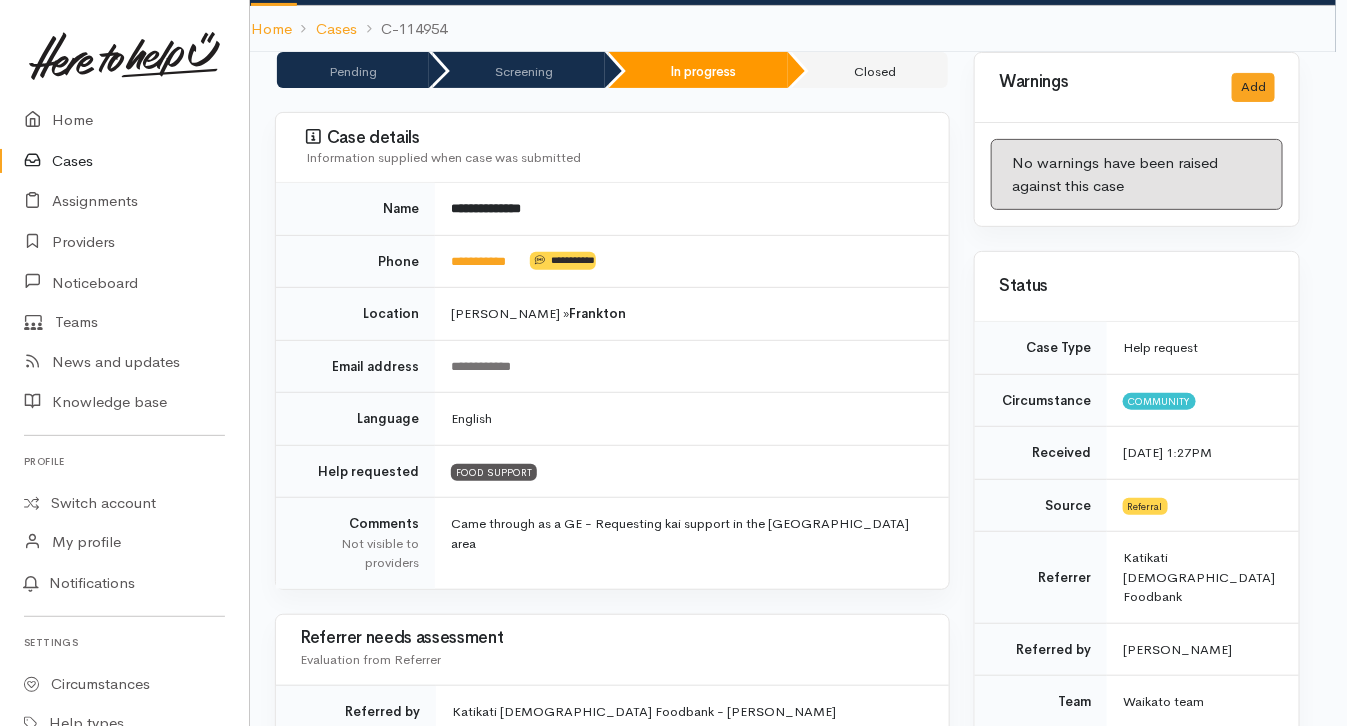 scroll, scrollTop: 0, scrollLeft: 11, axis: horizontal 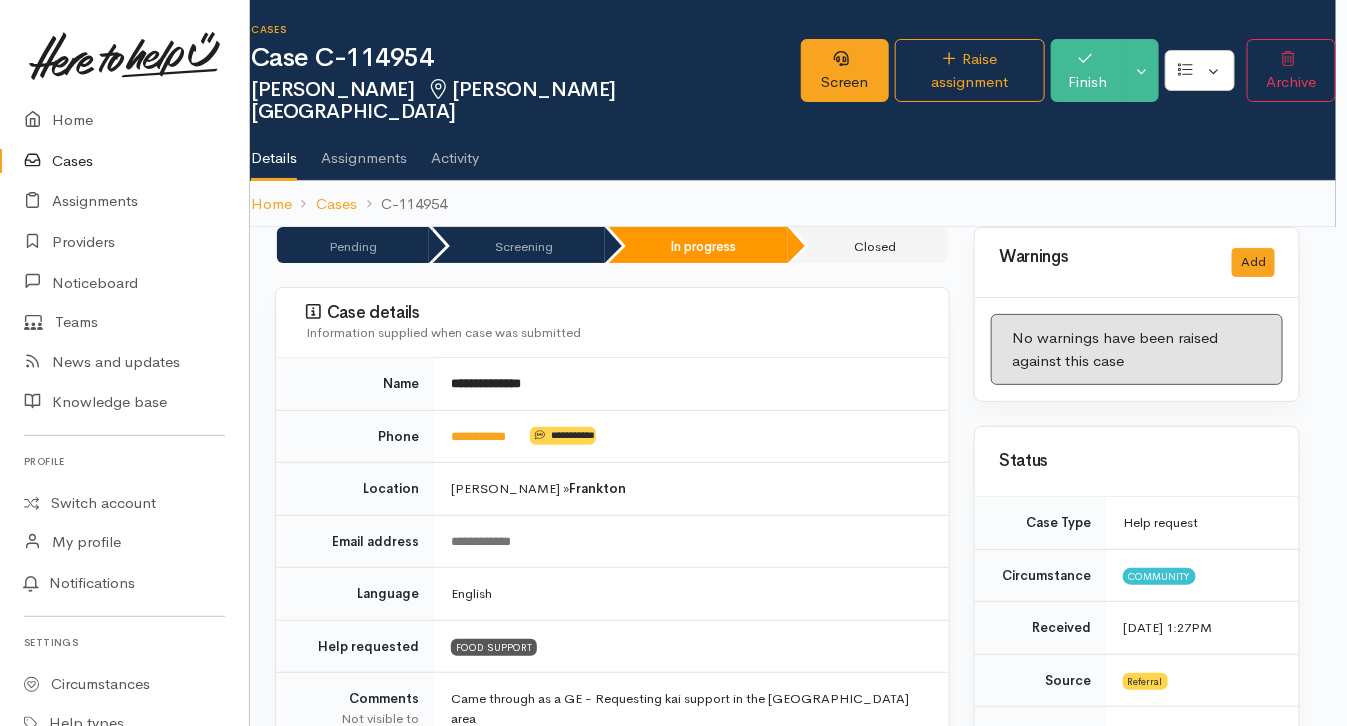 click on "Finish
Toggle Dropdown
Pause
Cancel" at bounding box center [1105, 73] 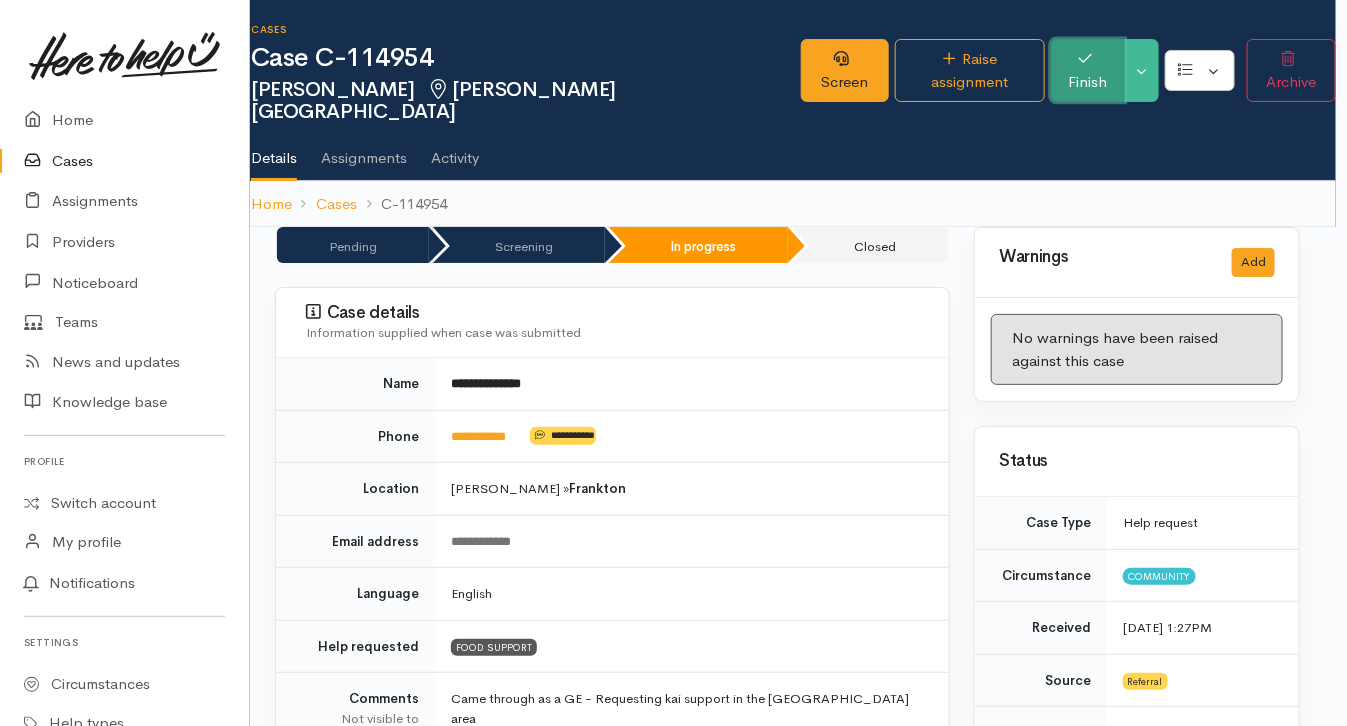 click on "Finish" at bounding box center (1088, 70) 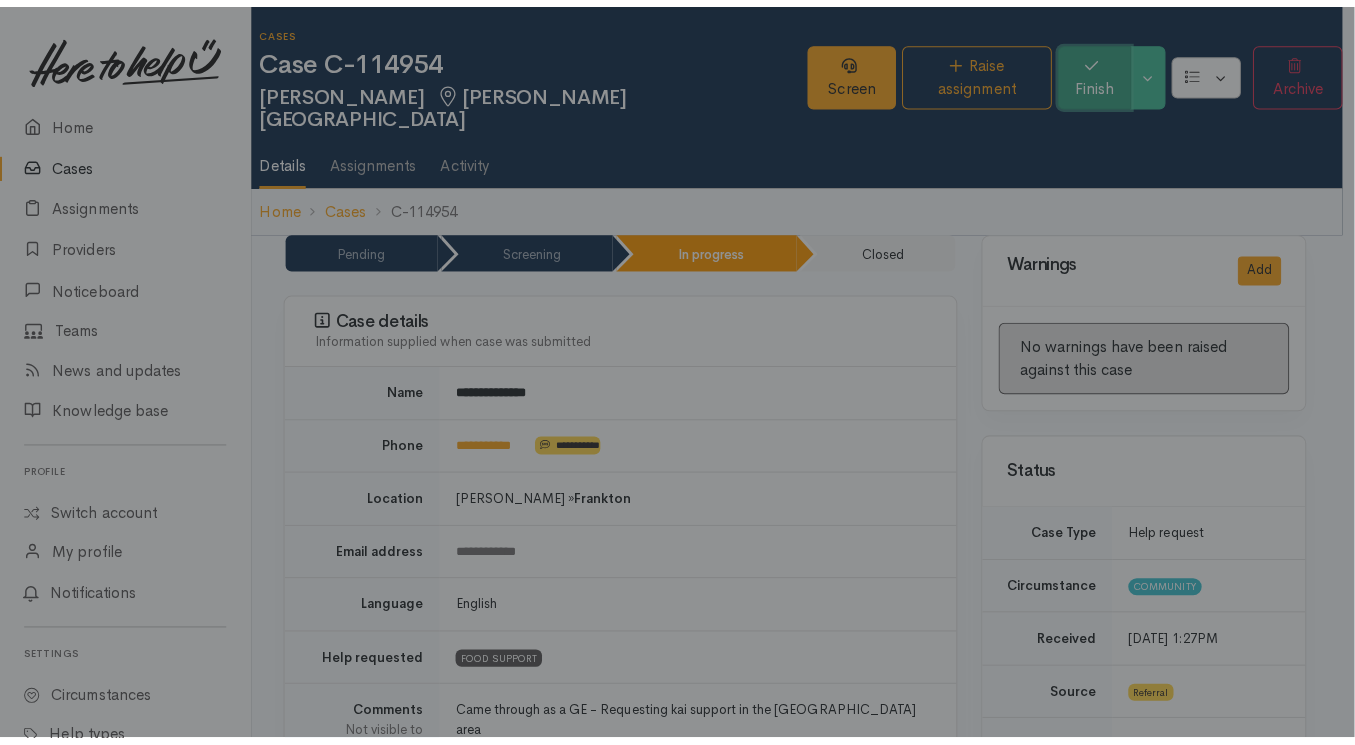 scroll, scrollTop: 0, scrollLeft: 4, axis: horizontal 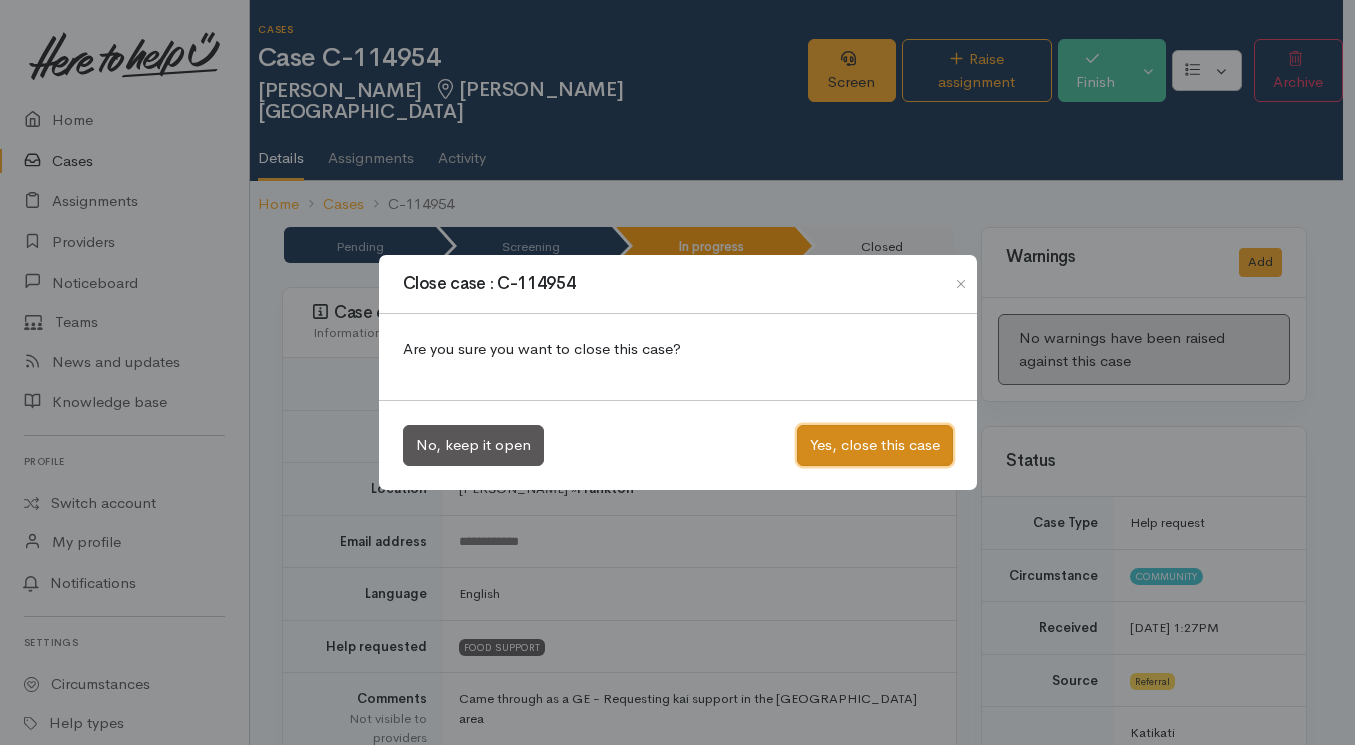 click on "Yes, close this case" at bounding box center (875, 445) 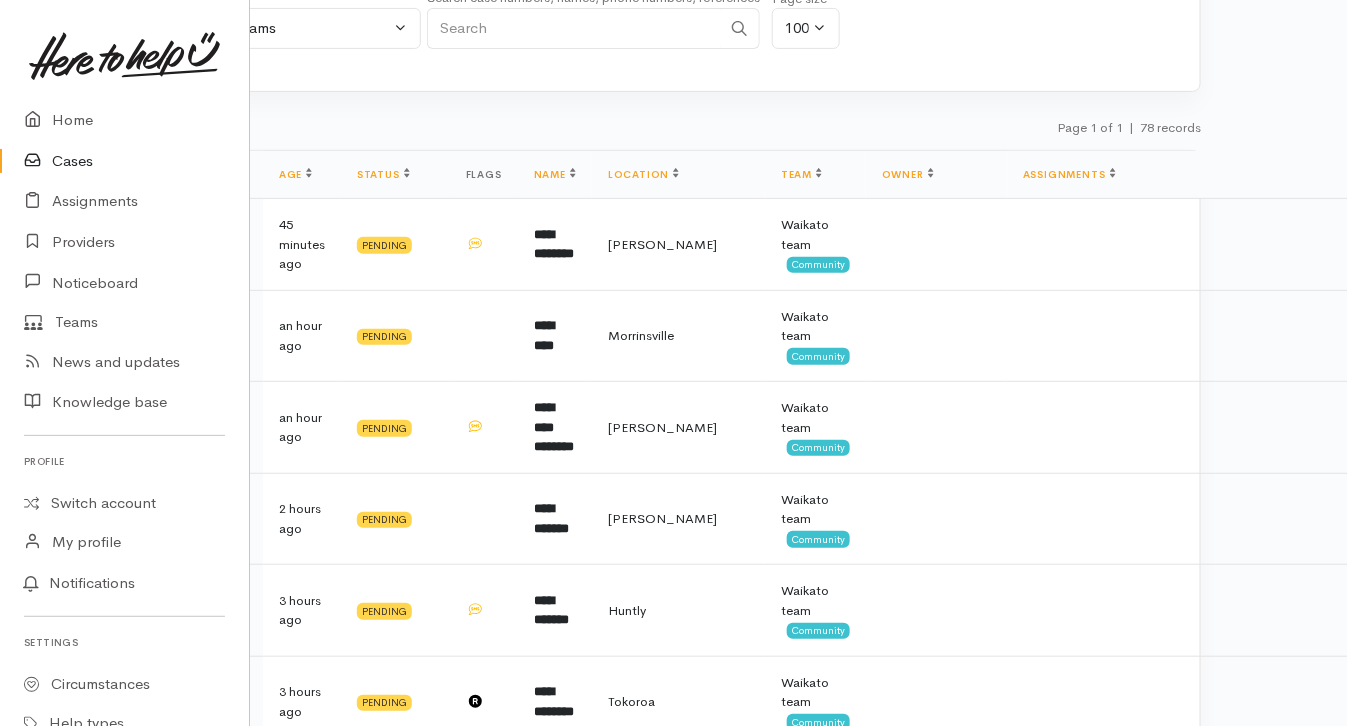 scroll, scrollTop: 216, scrollLeft: 110, axis: both 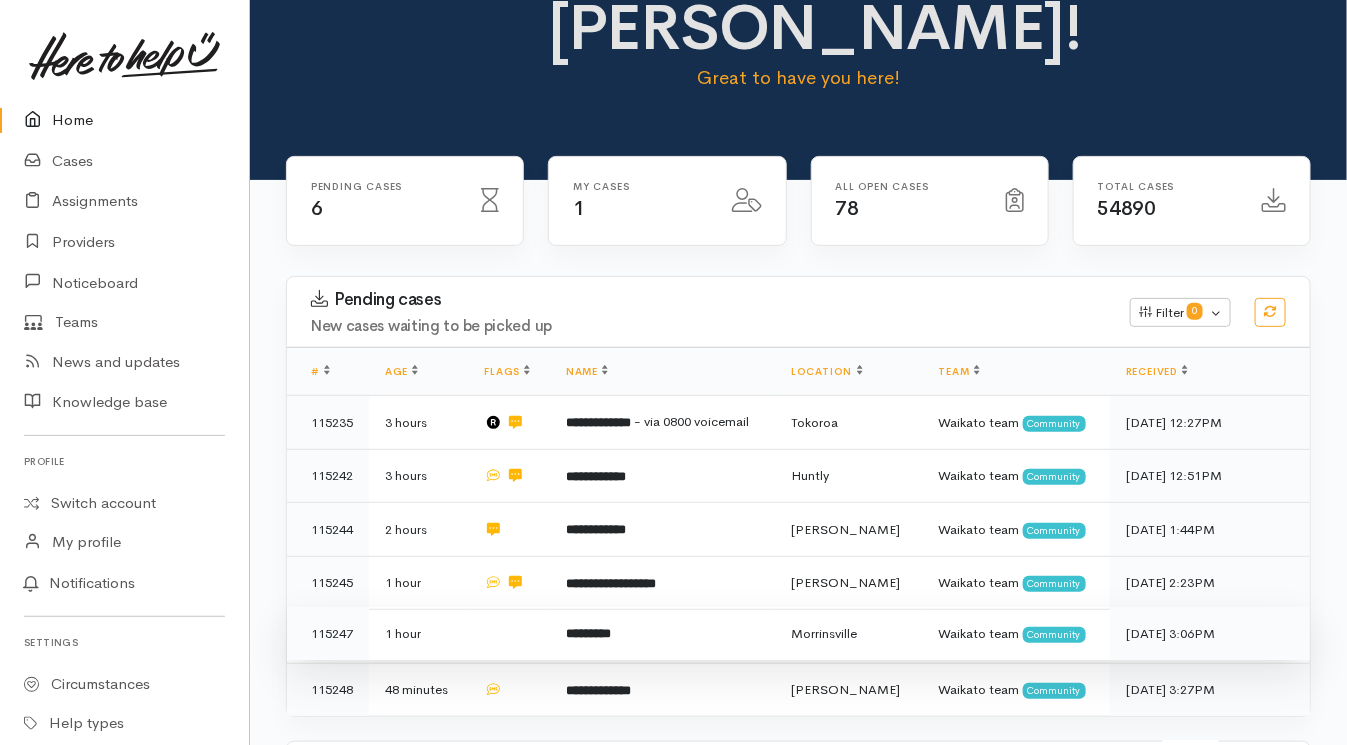 click at bounding box center [509, 634] 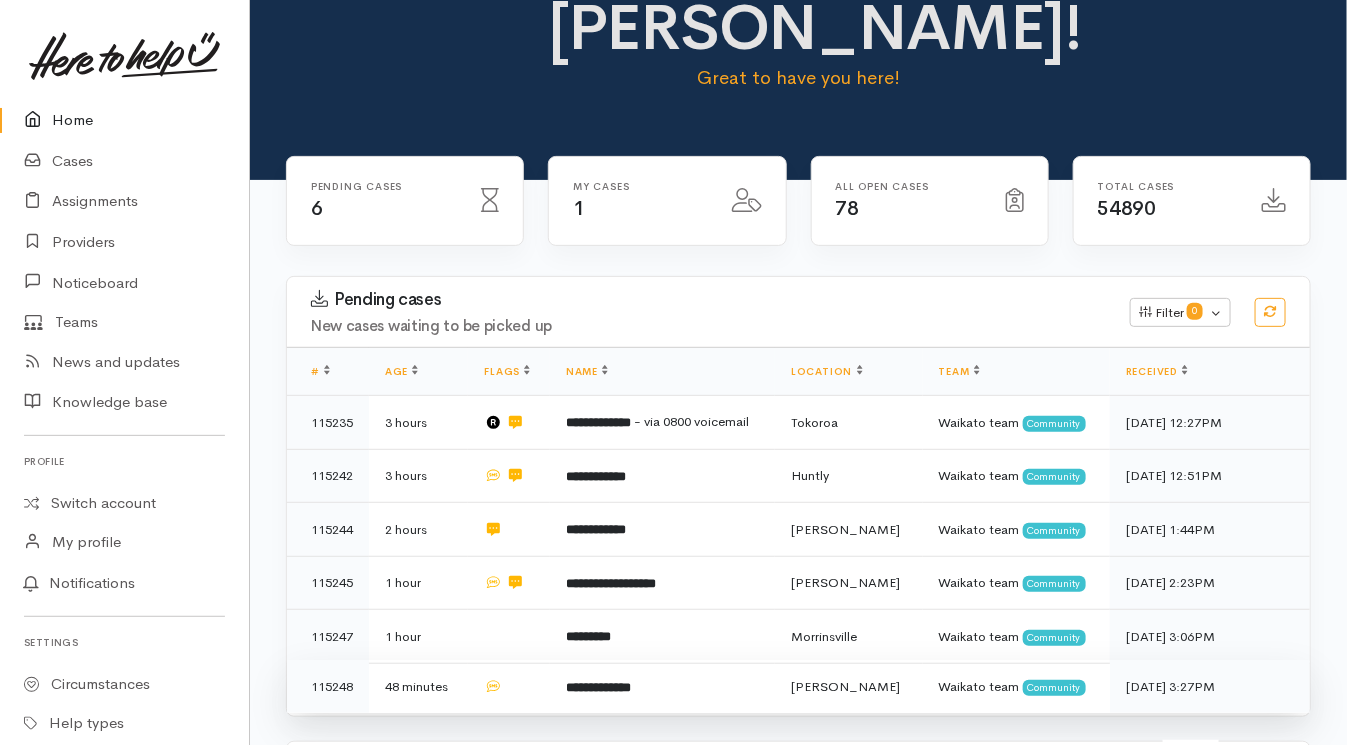 click at bounding box center (509, 686) 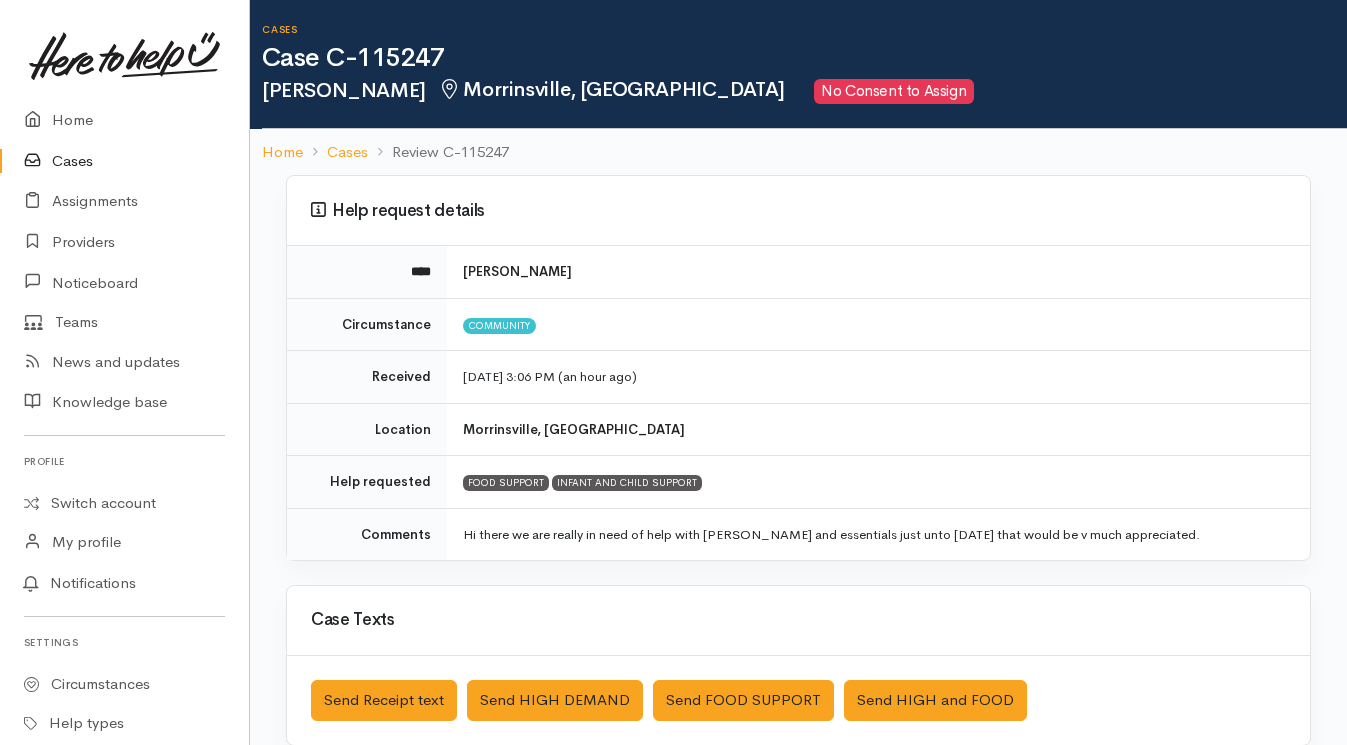 scroll, scrollTop: 0, scrollLeft: 0, axis: both 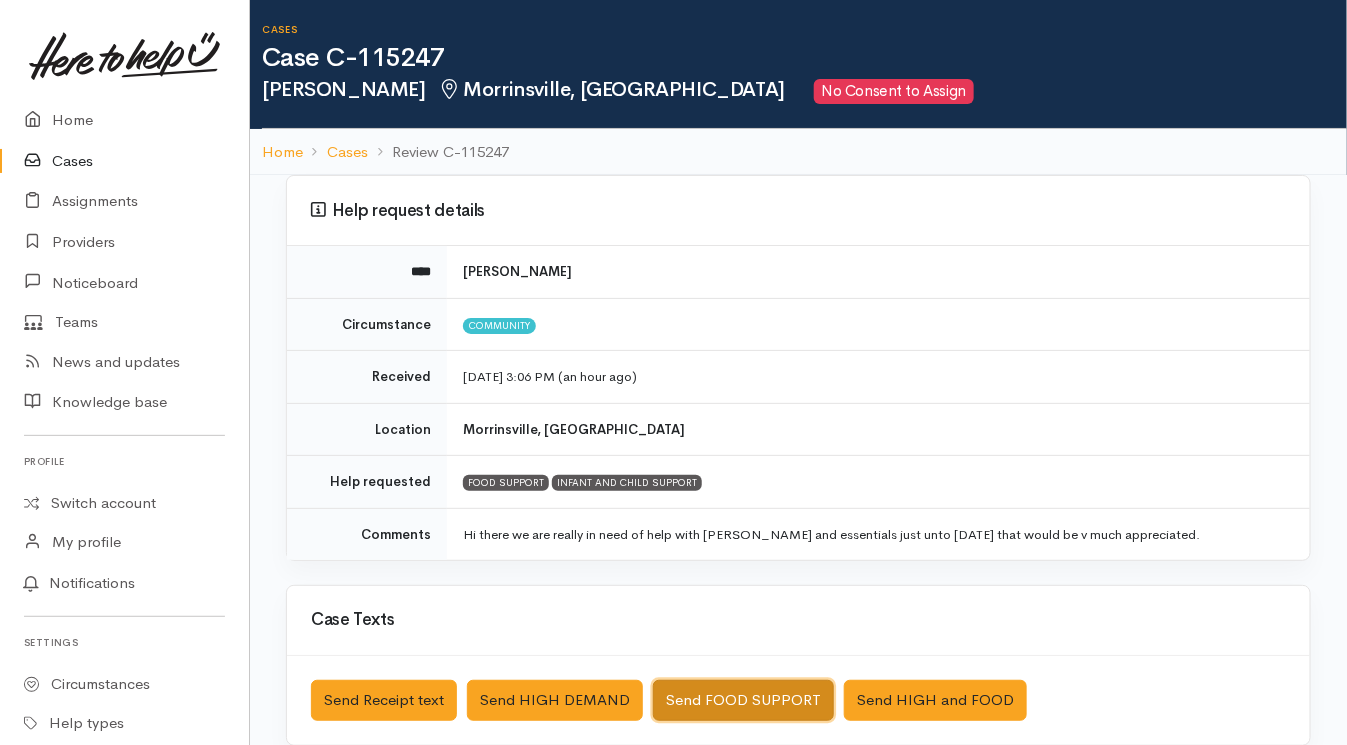 click on "Send FOOD SUPPORT" at bounding box center [743, 700] 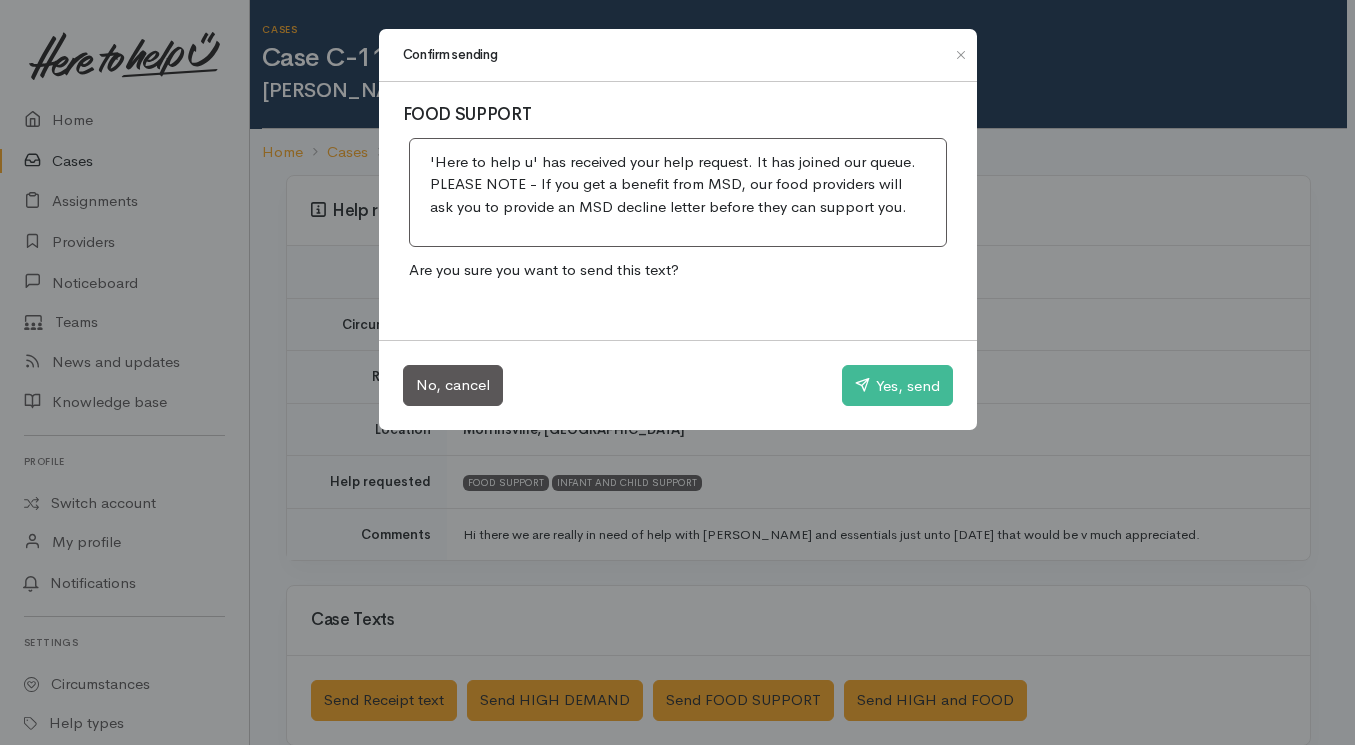 click on "Confirm sending
FOOD SUPPORT
'Here to help u' has received your help request. It has joined our queue. PLEASE NOTE - If you get a benefit from MSD, our food providers will ask you to provide an MSD decline letter before they can support you.
Are you sure you want to send this text?
No, cancel" at bounding box center [677, 372] 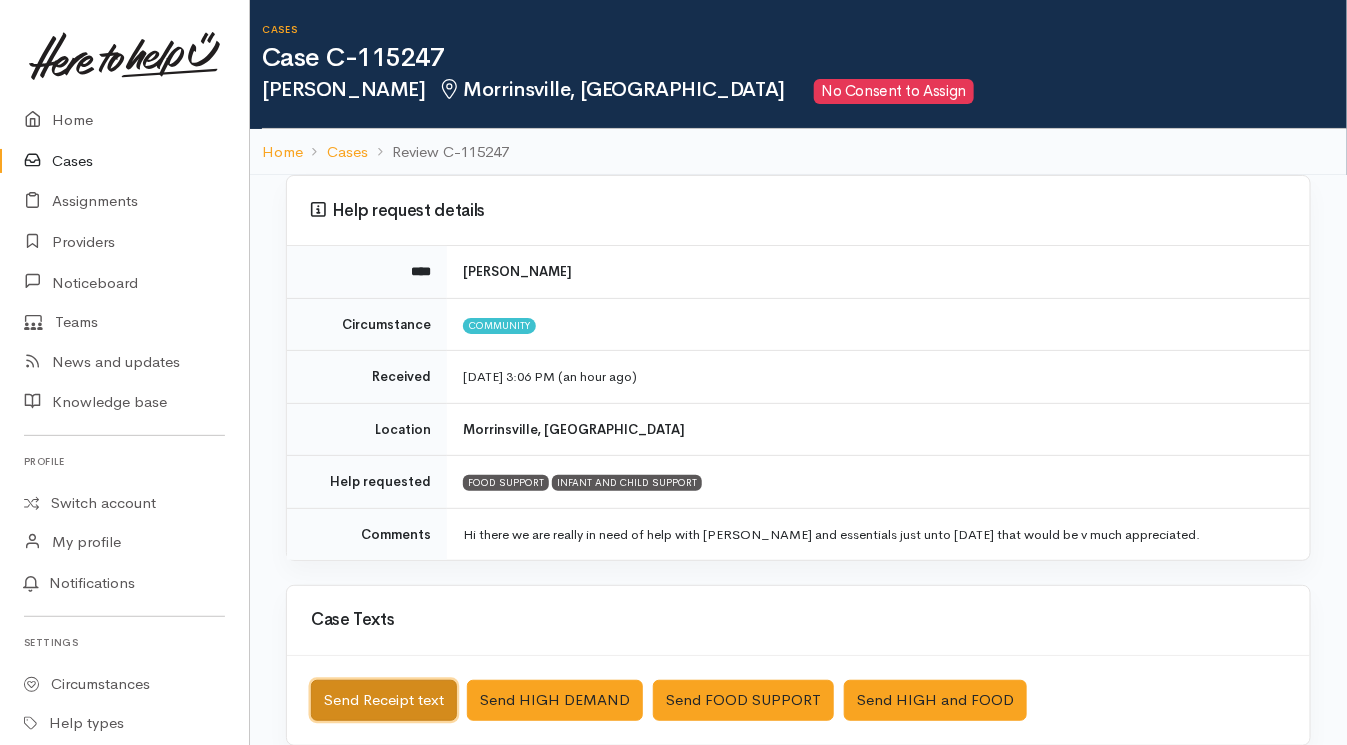 click on "Send Receipt text" at bounding box center [384, 700] 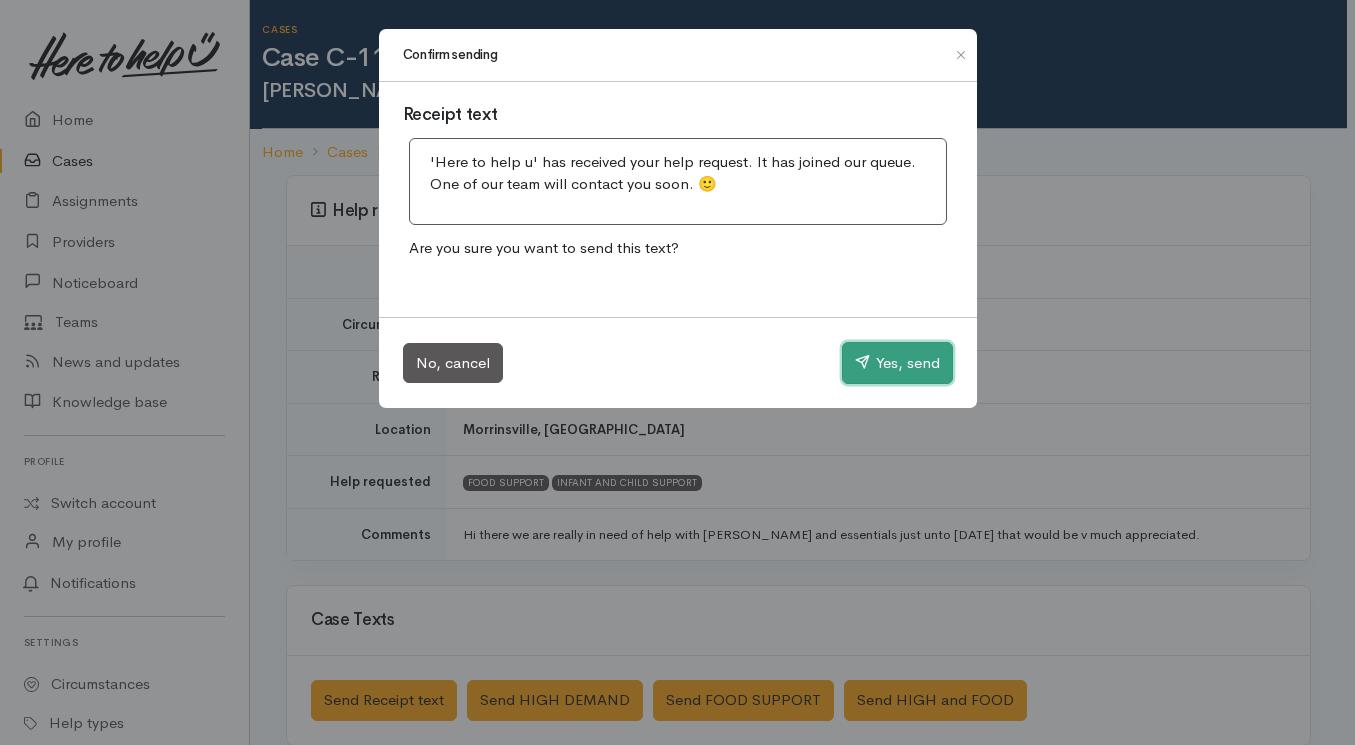 click on "Yes, send" at bounding box center (897, 363) 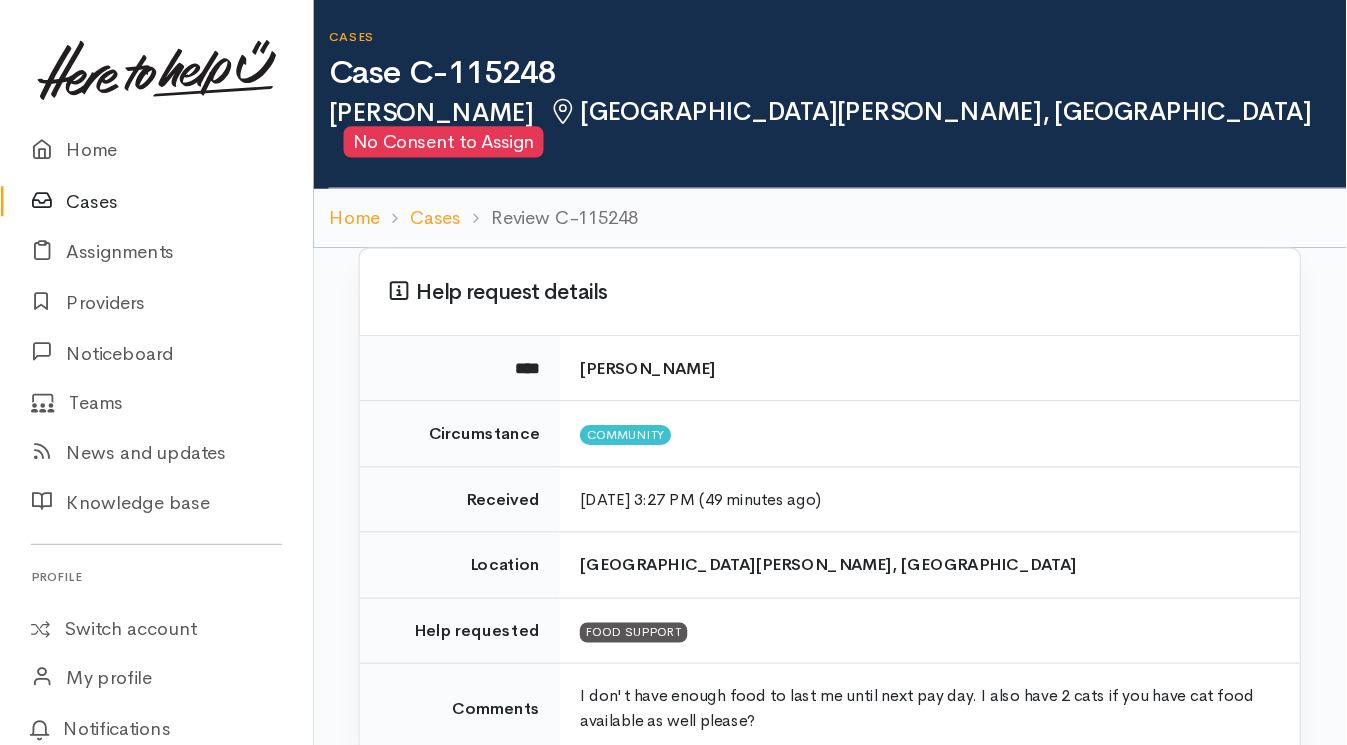 scroll, scrollTop: 0, scrollLeft: 0, axis: both 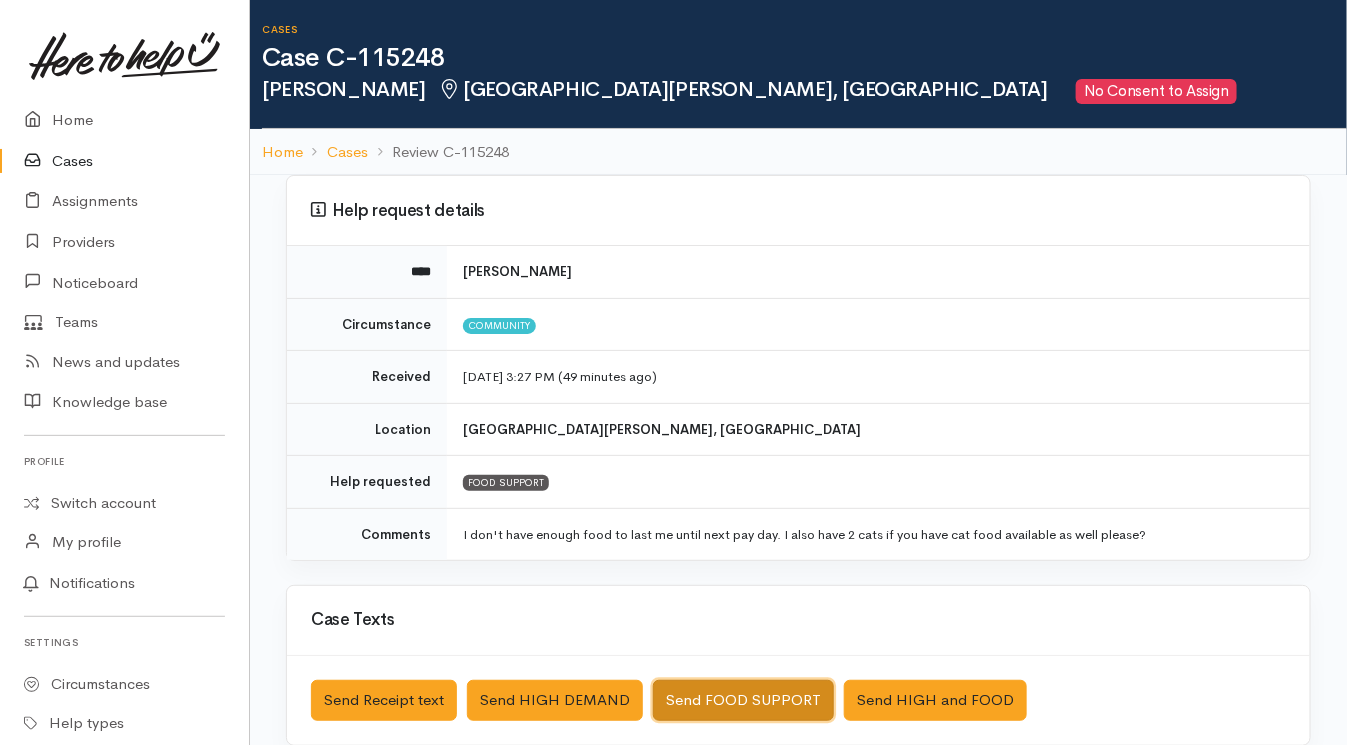click on "Send FOOD SUPPORT" at bounding box center [743, 700] 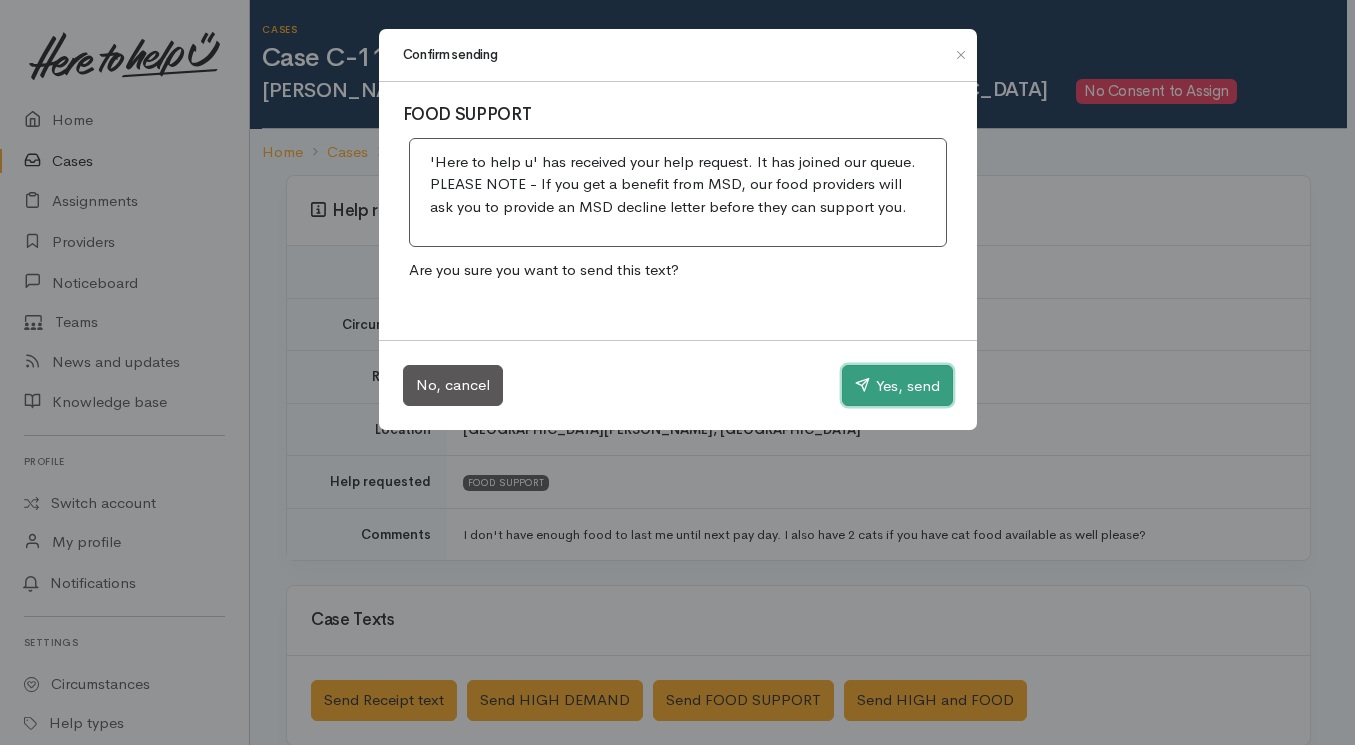 click on "Yes, send" at bounding box center [897, 386] 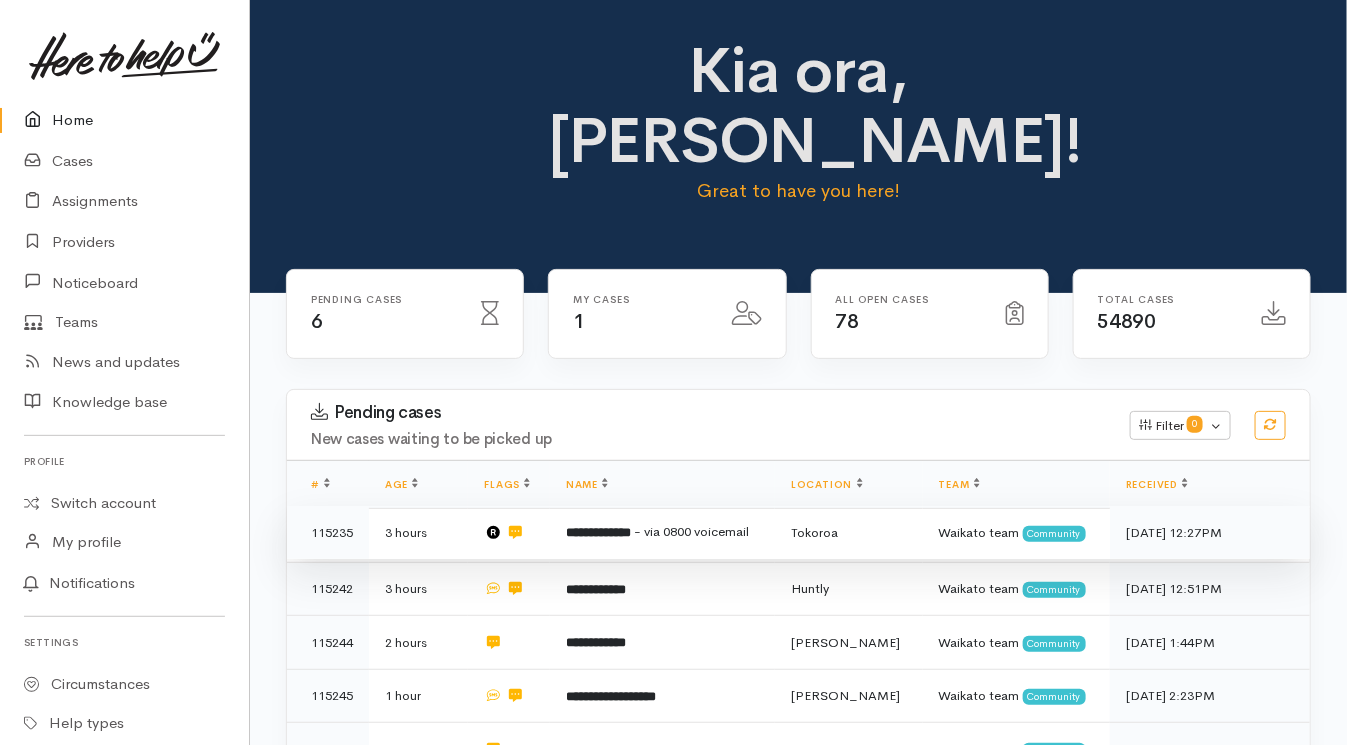 scroll, scrollTop: 278, scrollLeft: 0, axis: vertical 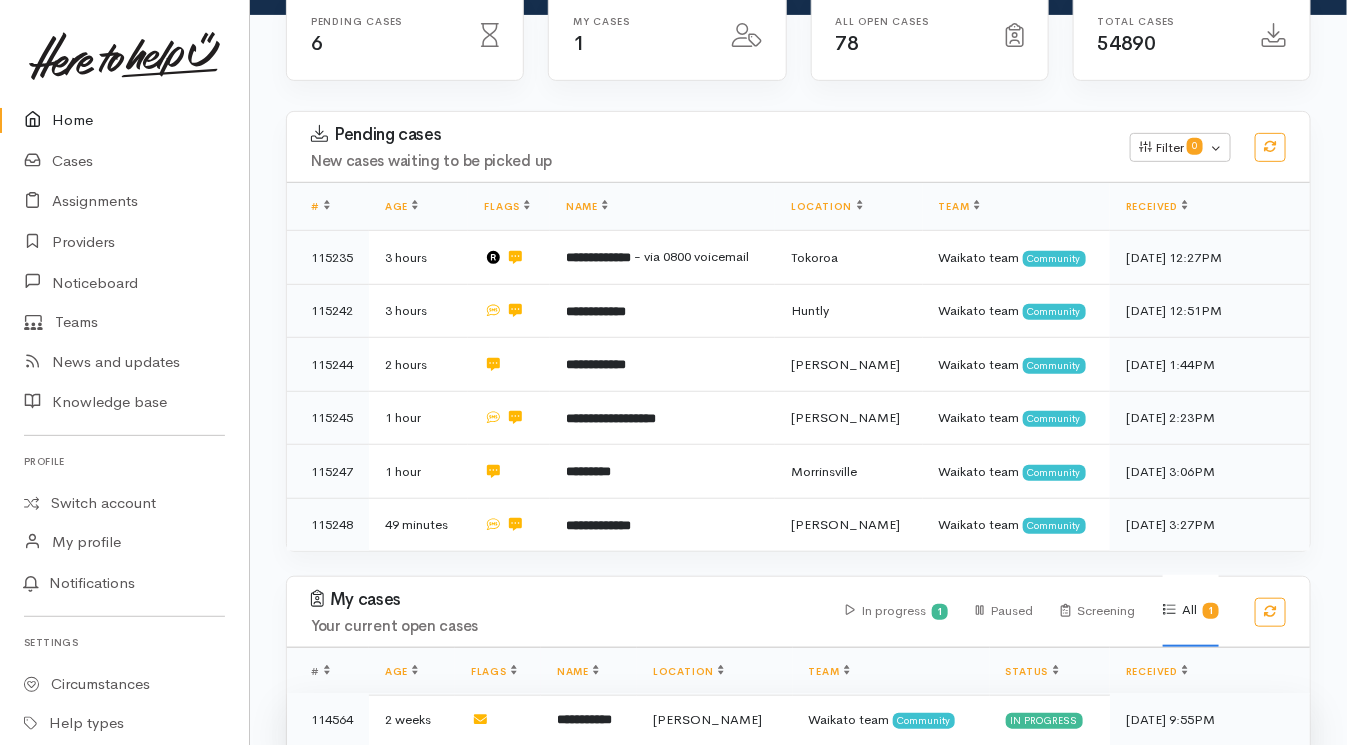 click on "**********" at bounding box center (584, 719) 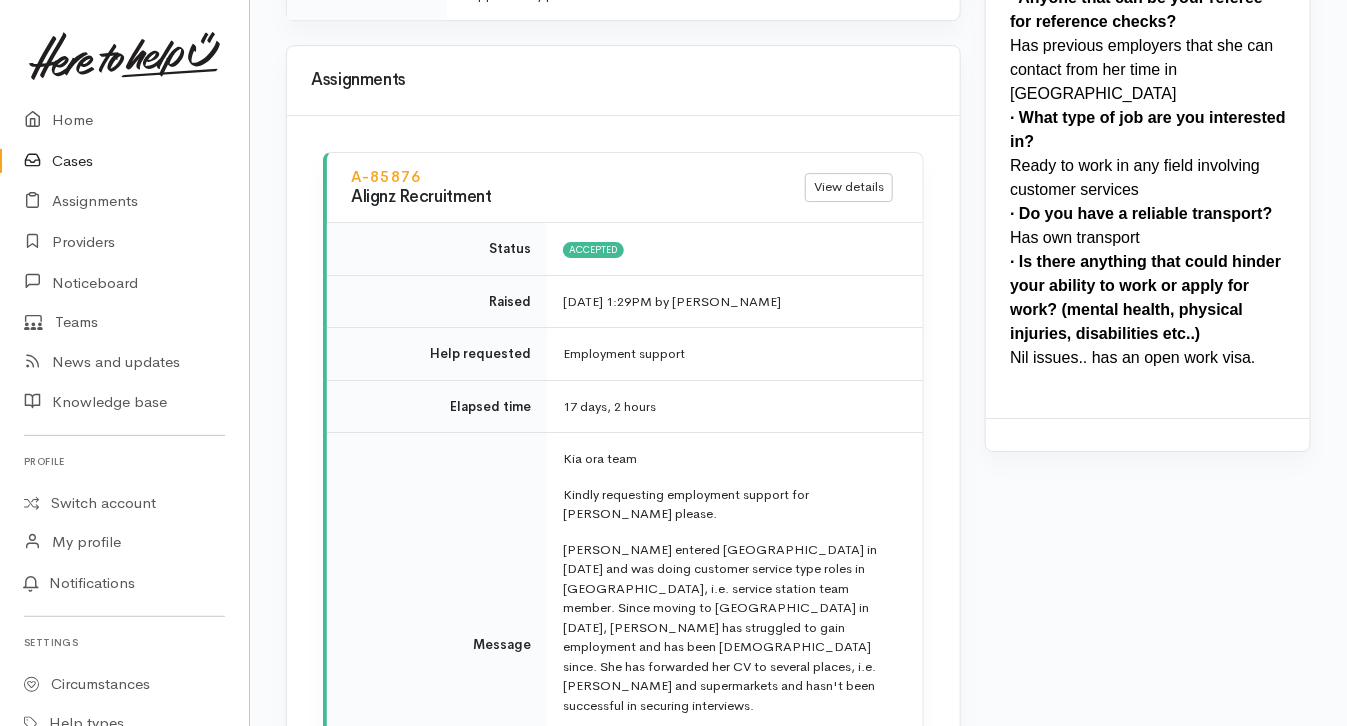 scroll, scrollTop: 2261, scrollLeft: 0, axis: vertical 